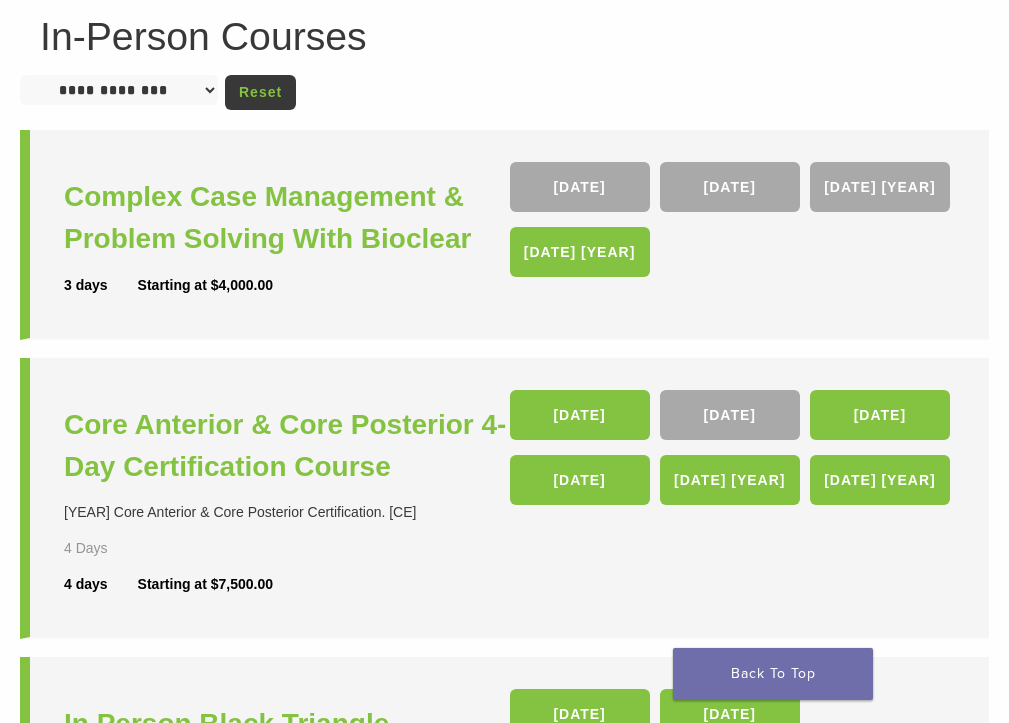 scroll, scrollTop: 0, scrollLeft: 0, axis: both 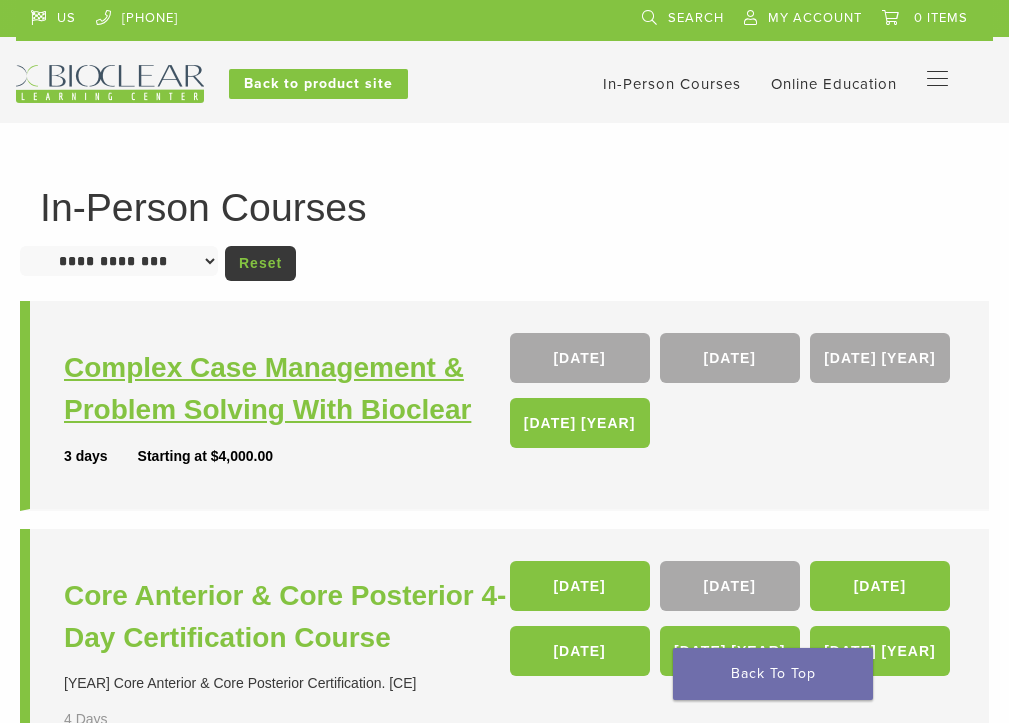 click on "Complex Case Management & Problem Solving With Bioclear" at bounding box center (287, 389) 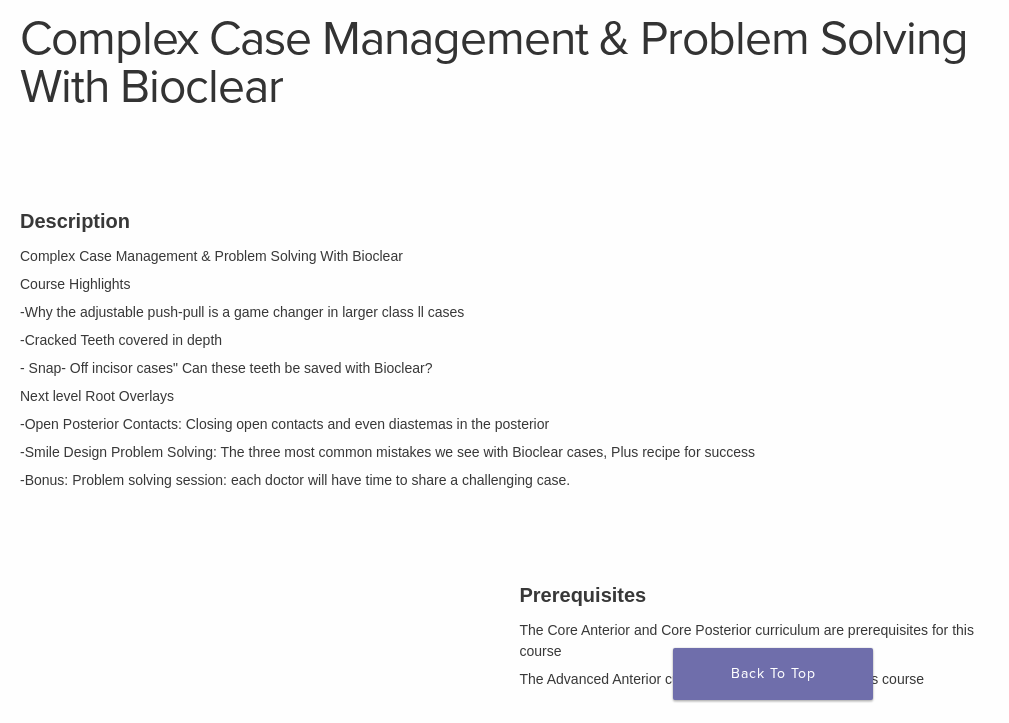 scroll, scrollTop: 144, scrollLeft: 0, axis: vertical 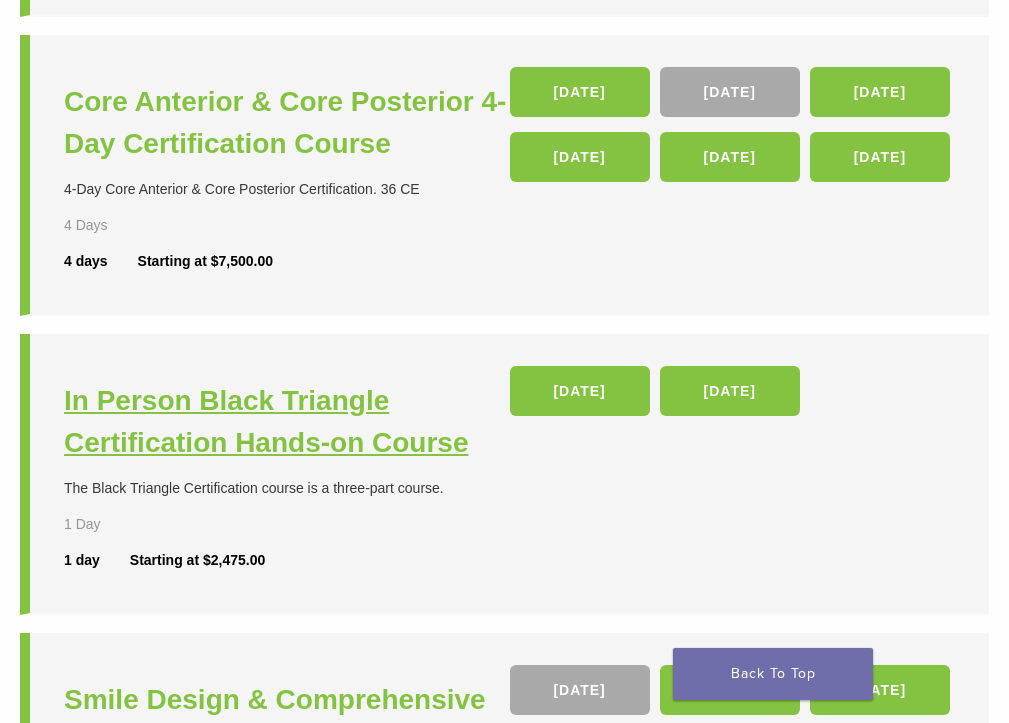 click on "In Person Black Triangle Certification Hands-on Course" at bounding box center (287, 422) 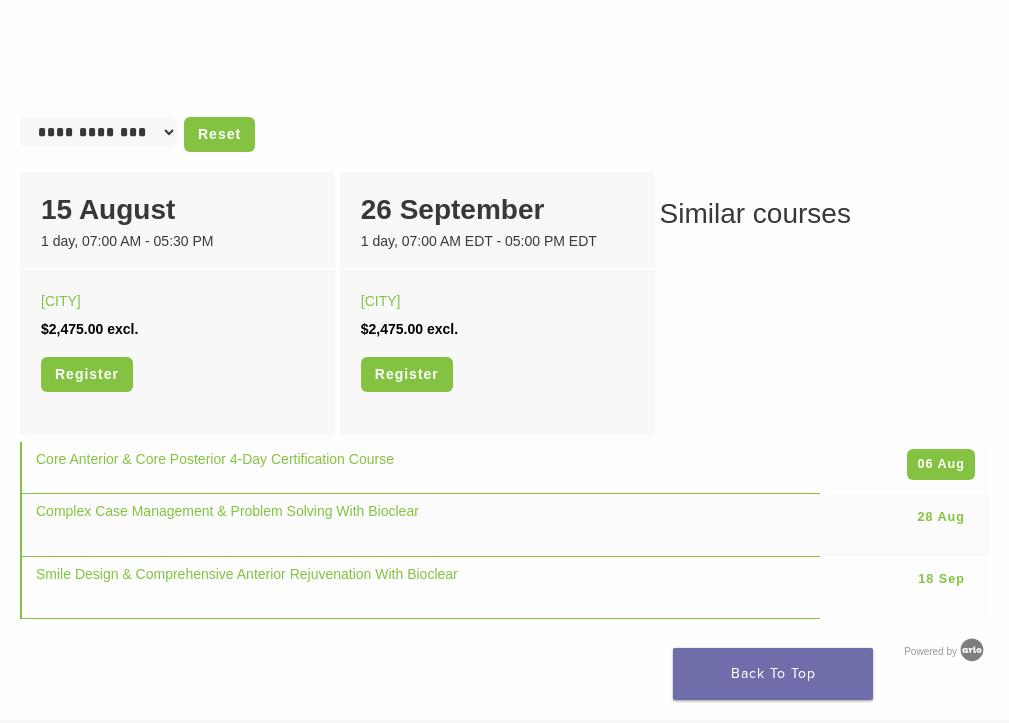 scroll, scrollTop: 1297, scrollLeft: 0, axis: vertical 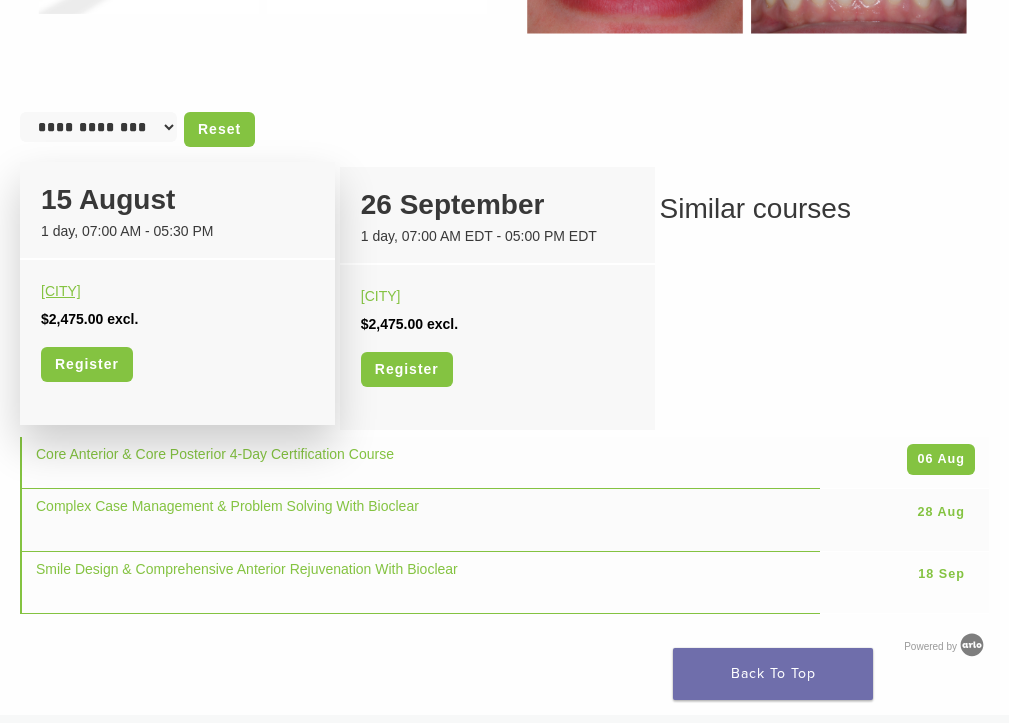click on "[CITY]" at bounding box center (61, 291) 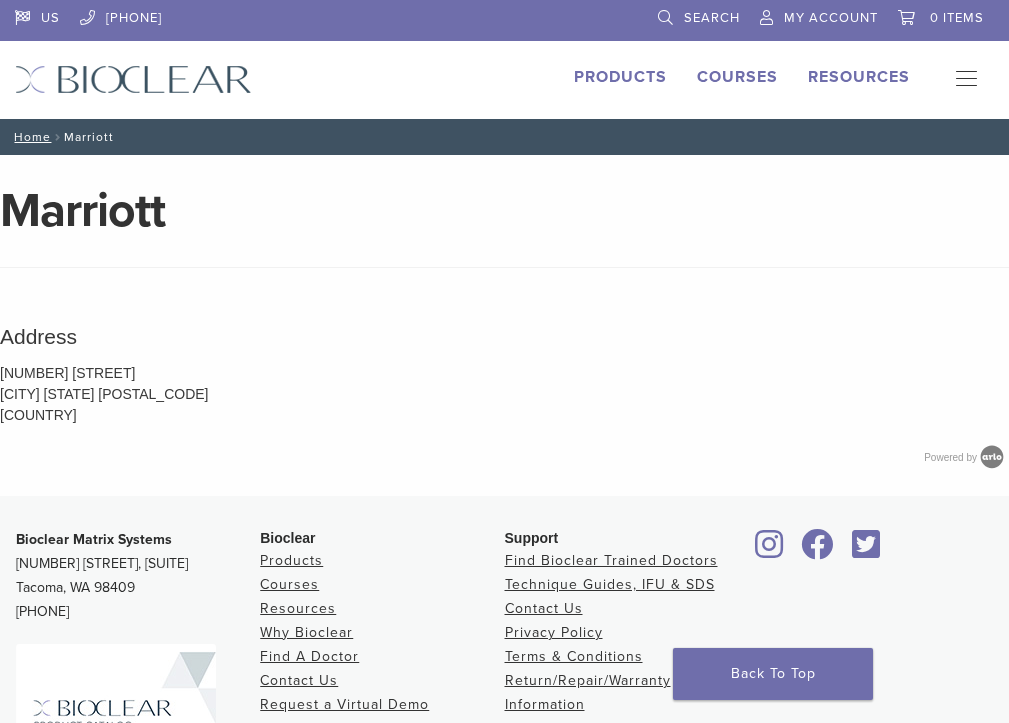scroll, scrollTop: 0, scrollLeft: 0, axis: both 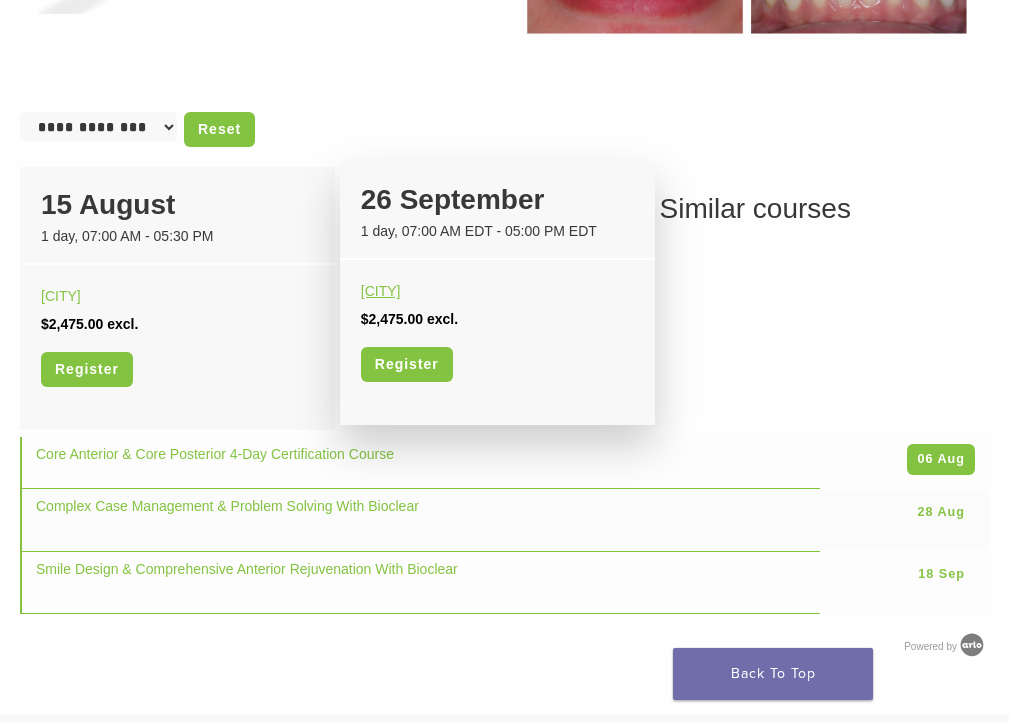 click on "[CITY]" at bounding box center (381, 291) 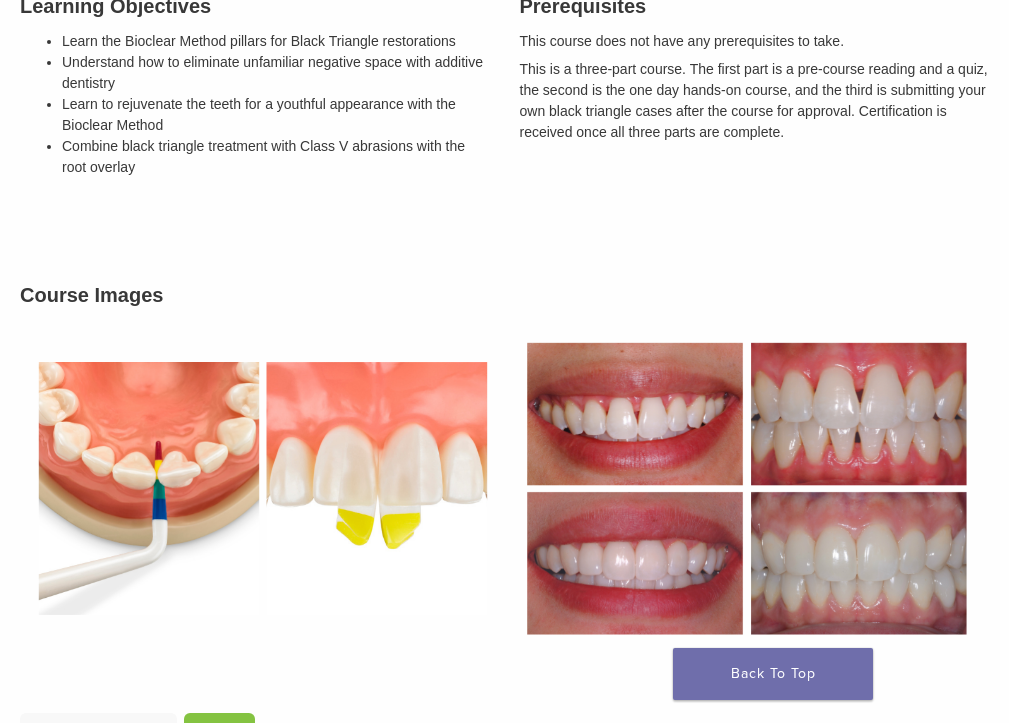 scroll, scrollTop: 674, scrollLeft: 0, axis: vertical 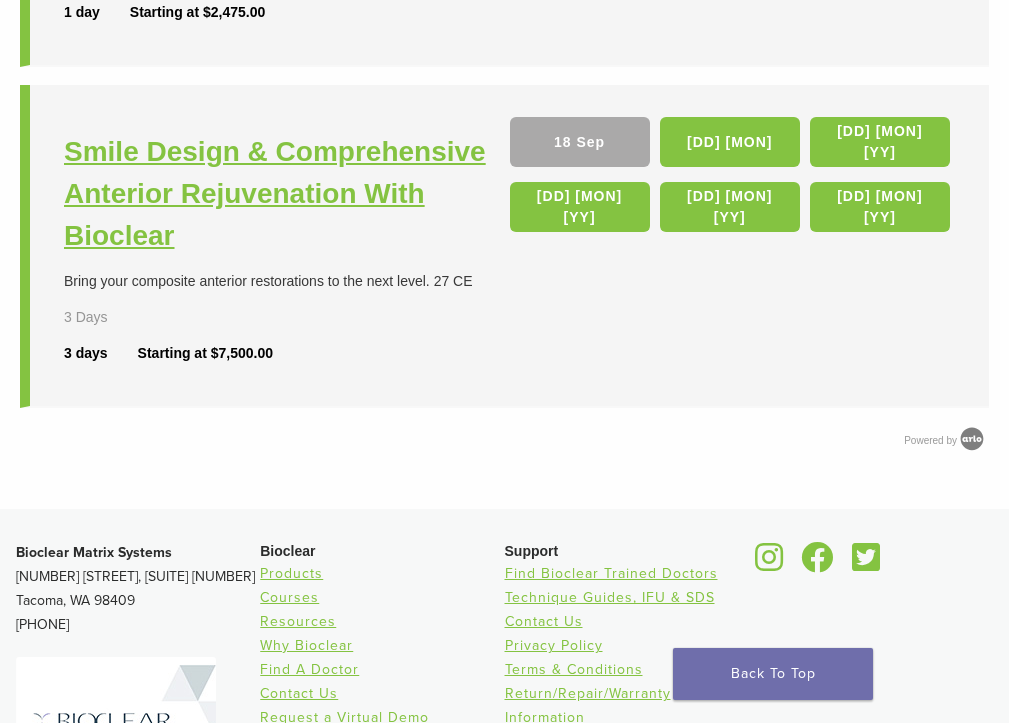 click on "Smile Design & Comprehensive Anterior Rejuvenation With Bioclear" at bounding box center [287, 194] 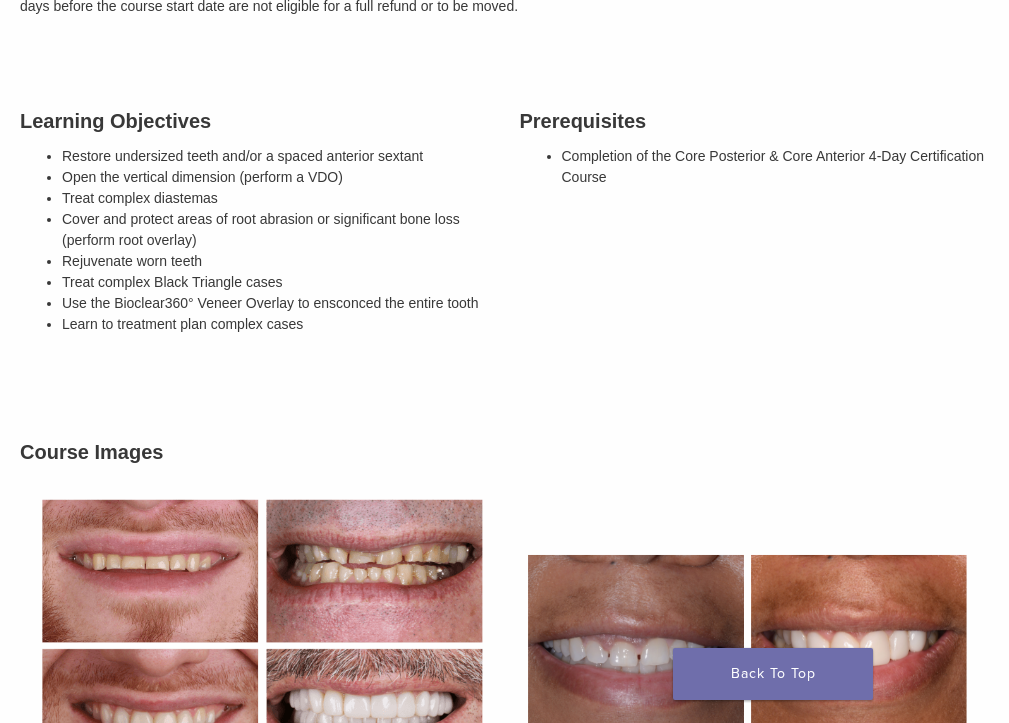 scroll, scrollTop: 576, scrollLeft: 0, axis: vertical 